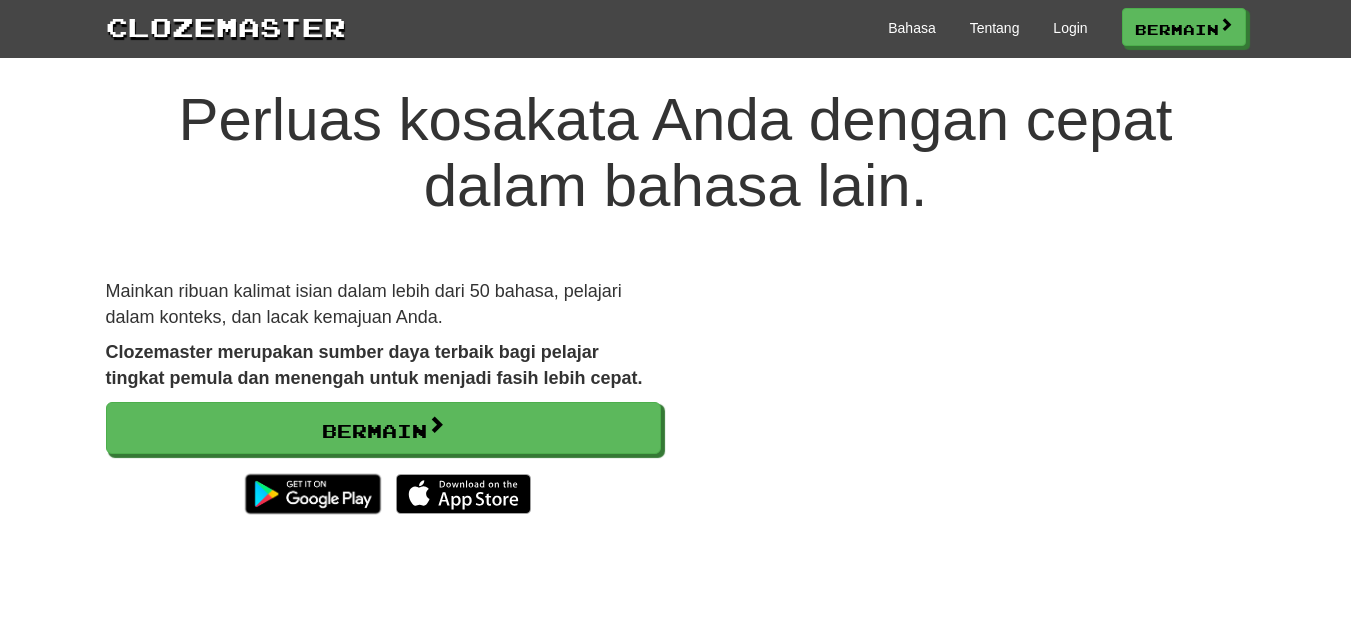 scroll, scrollTop: 0, scrollLeft: 0, axis: both 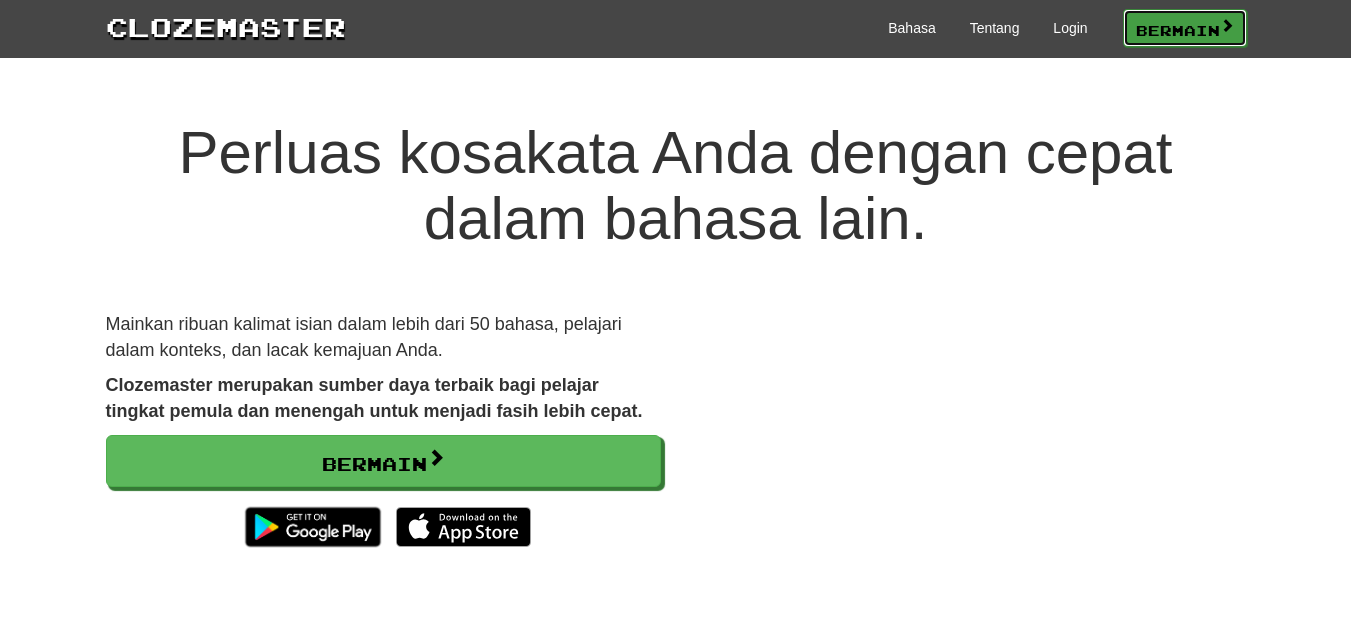 click on "Bermain" at bounding box center [1178, 29] 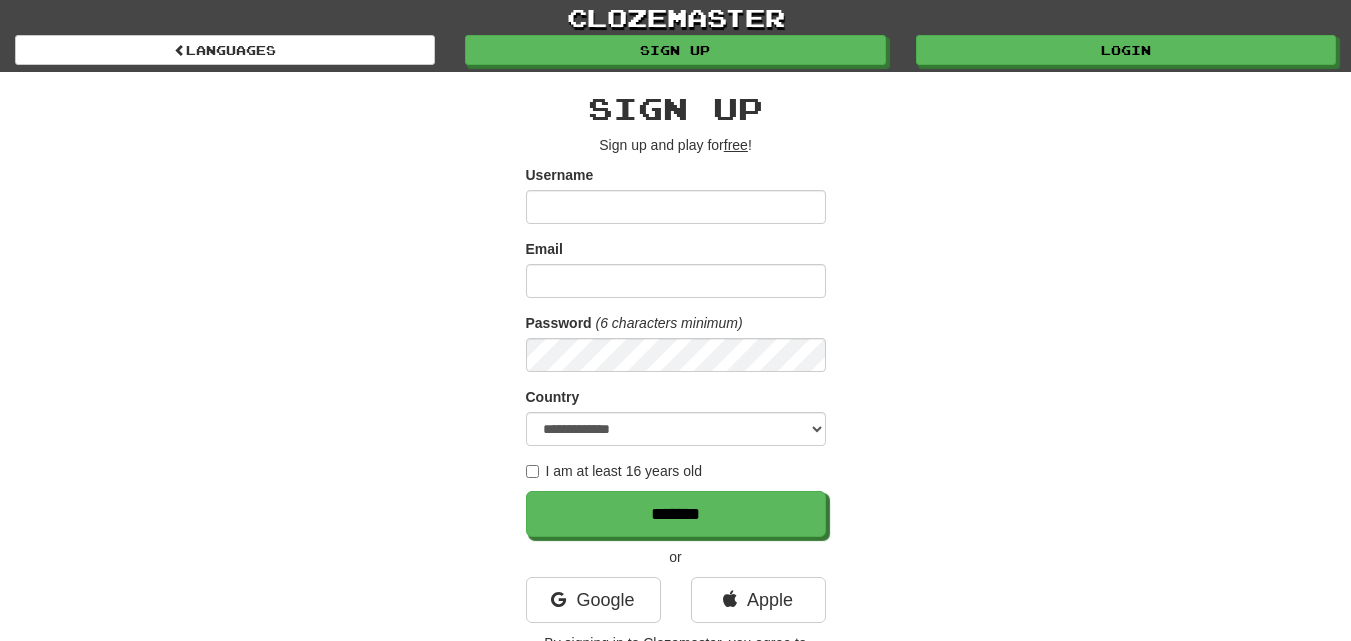 scroll, scrollTop: 0, scrollLeft: 0, axis: both 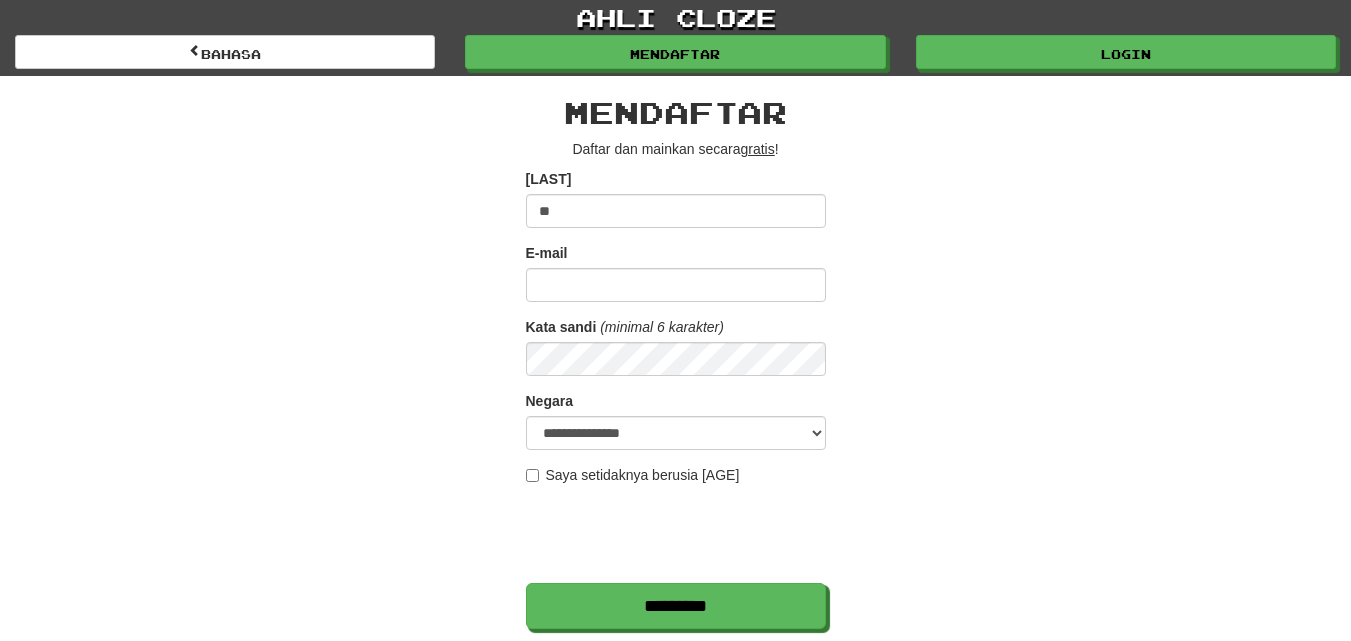 type on "*" 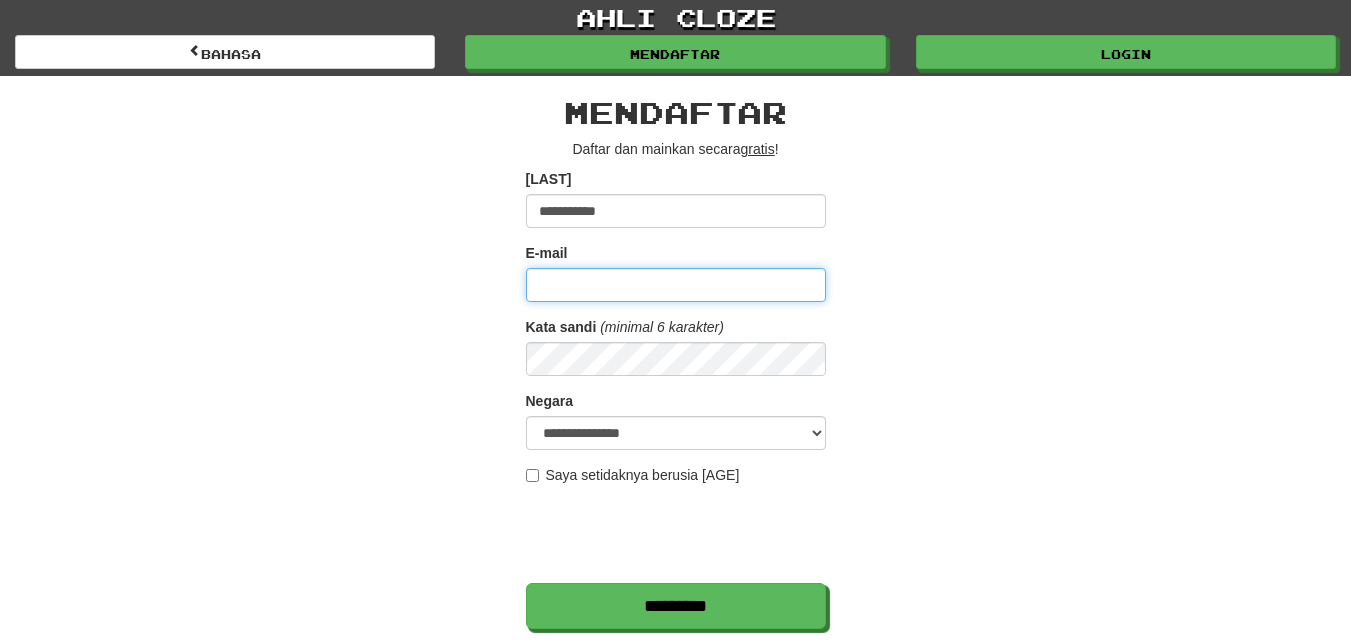 click on "E-mail" at bounding box center [676, 285] 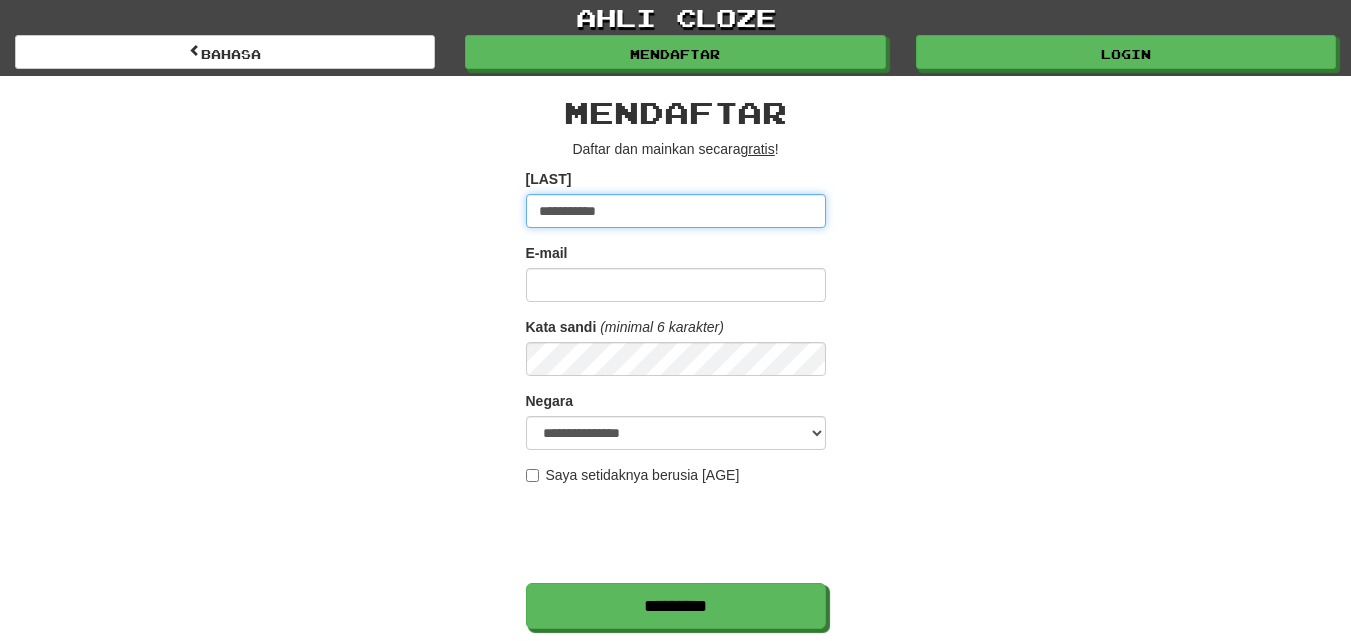 click on "**********" at bounding box center [676, 211] 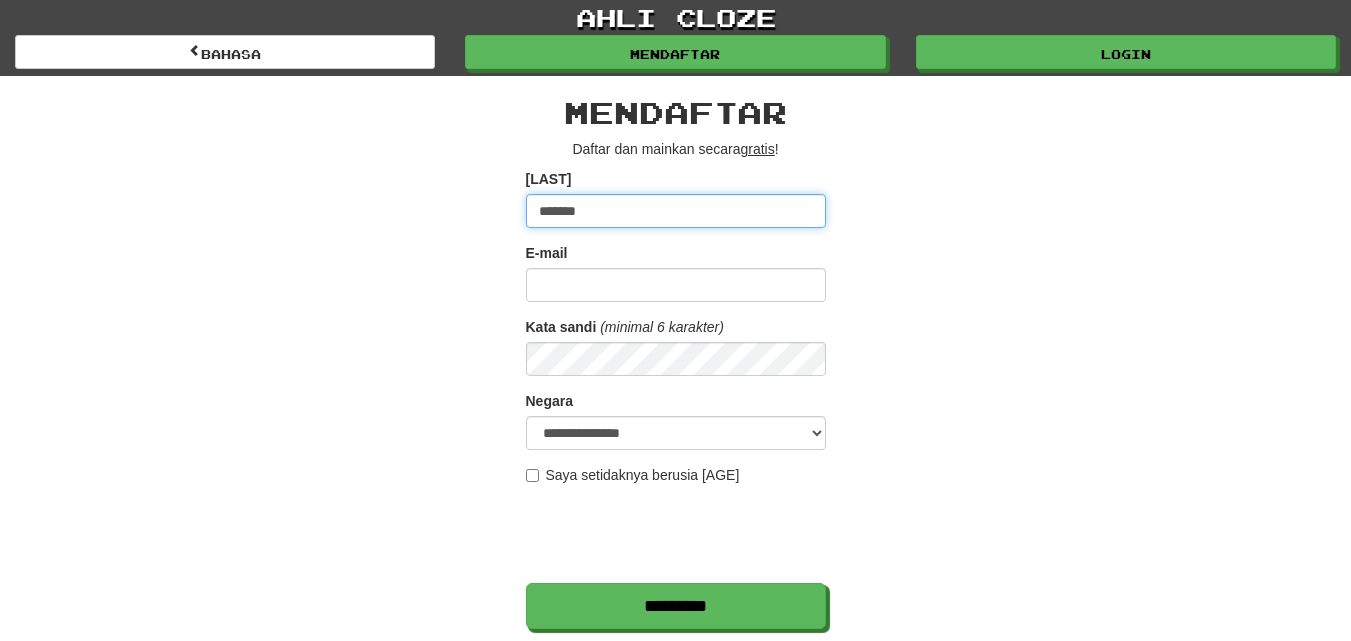 type on "*******" 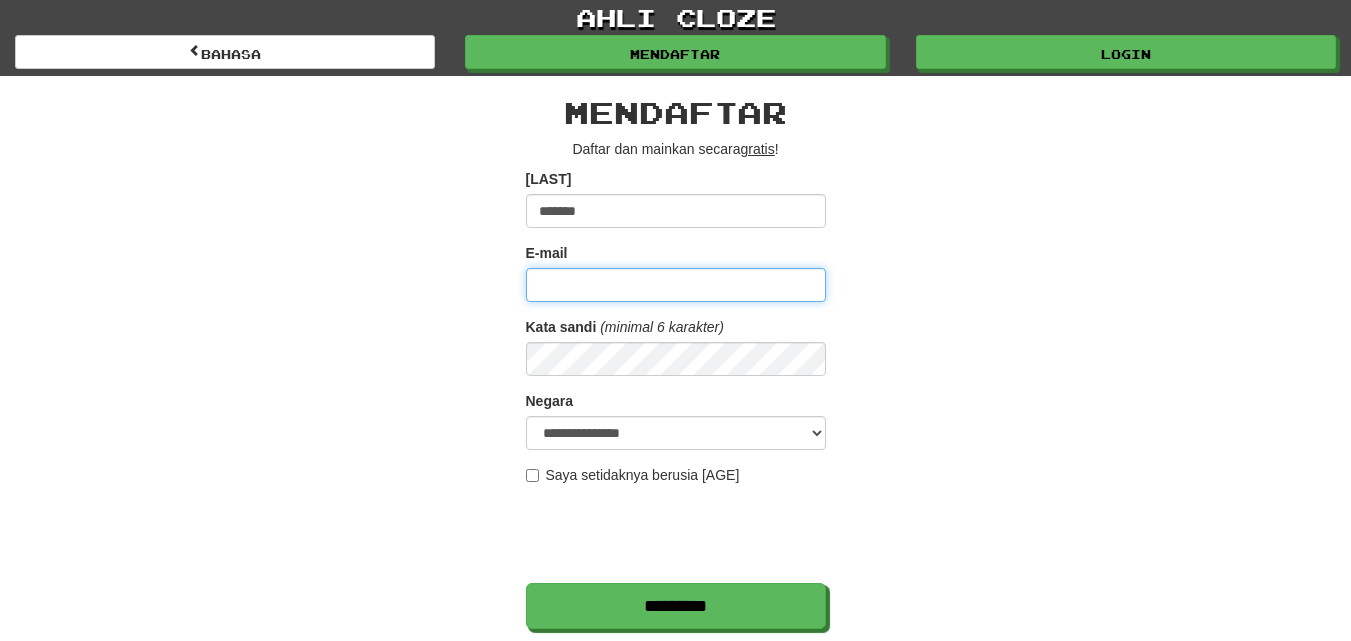 click on "E-mail" at bounding box center [676, 285] 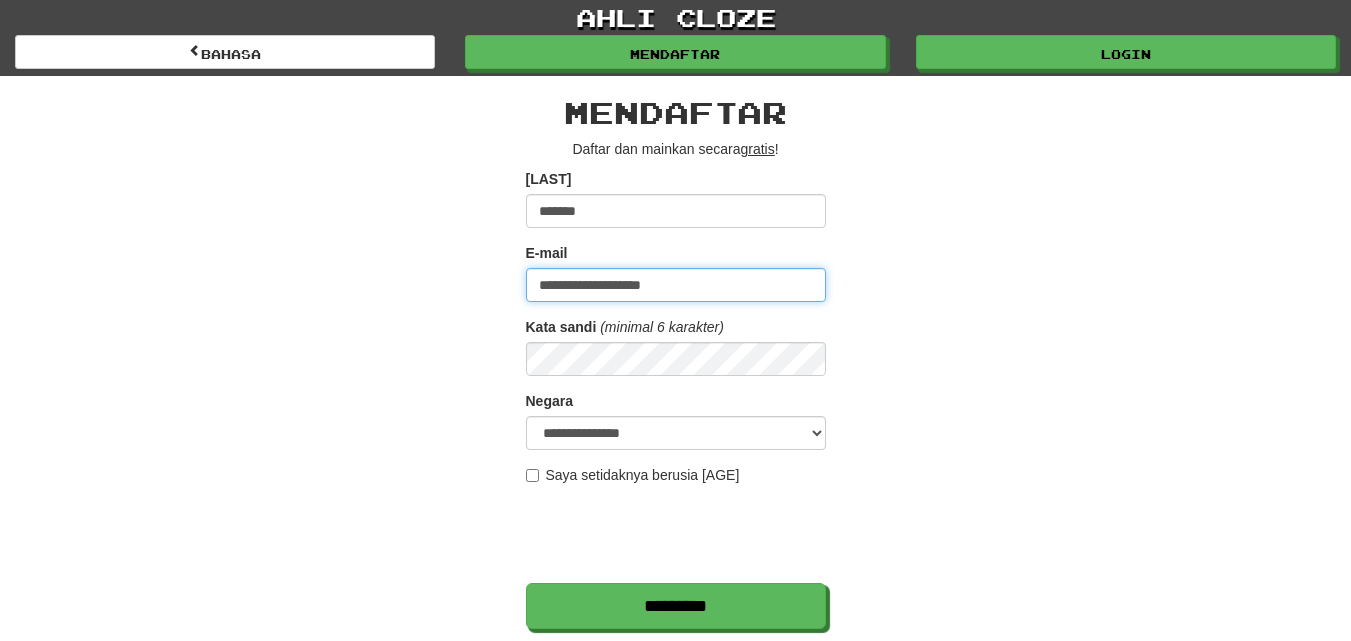 click on "*********" at bounding box center [676, 606] 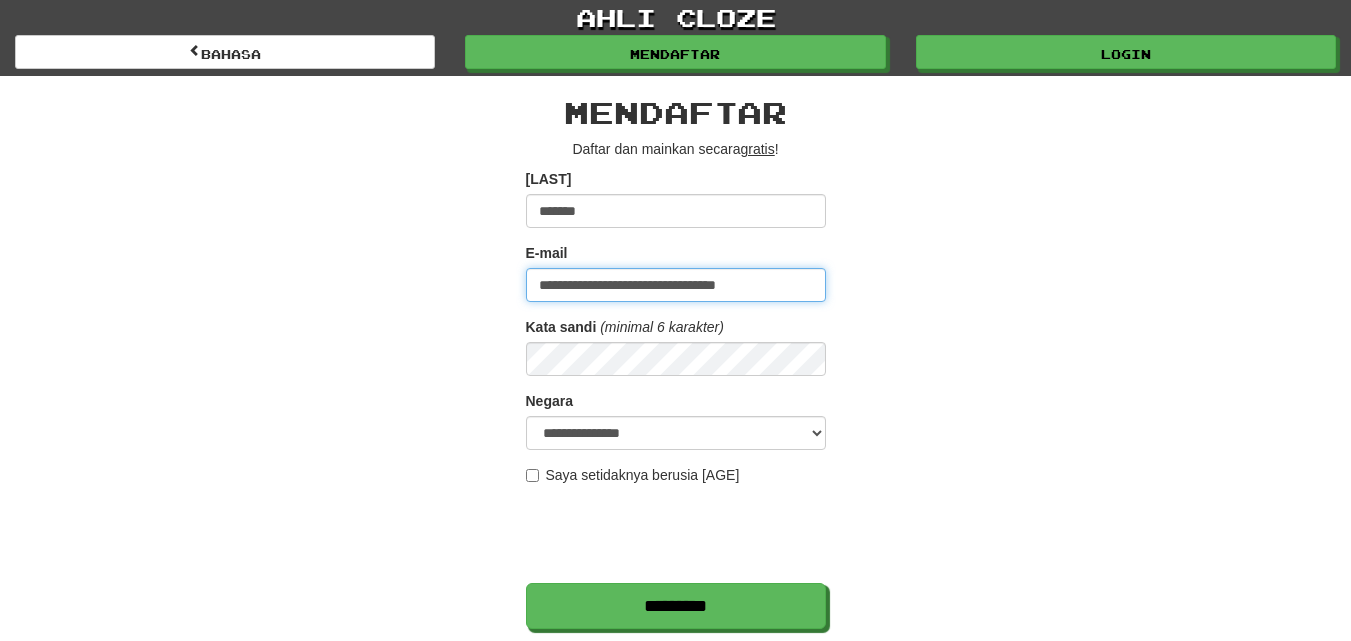 type on "**********" 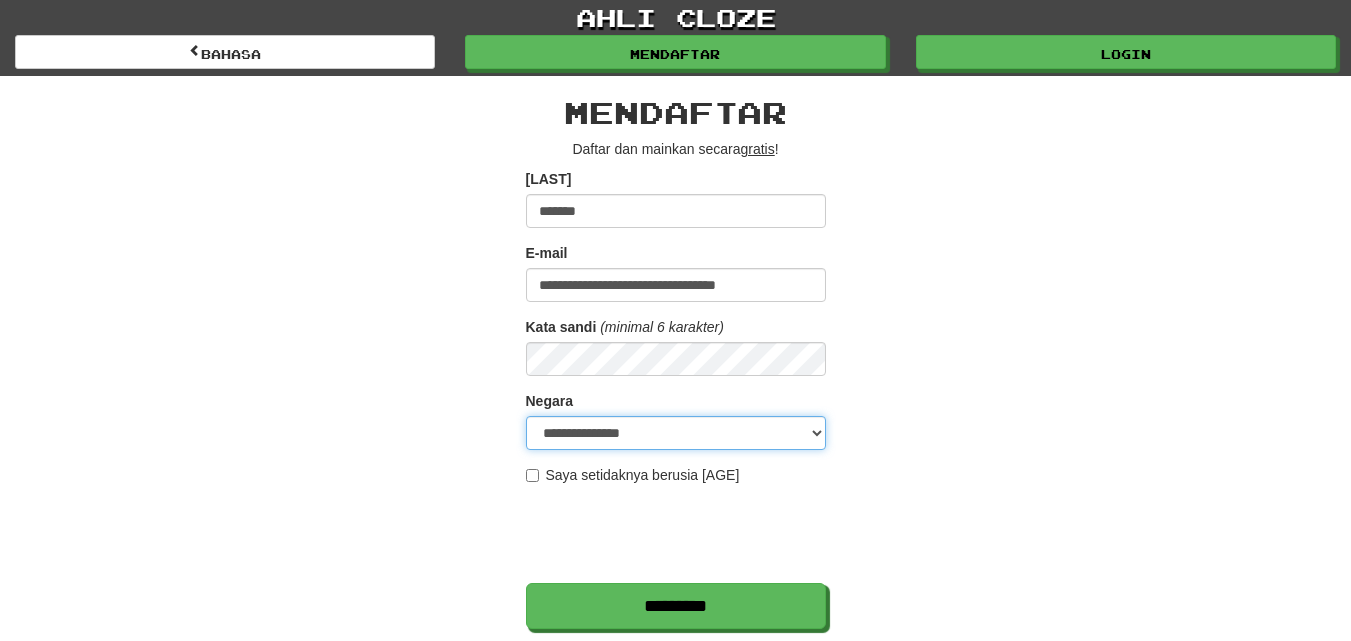 click on "**********" at bounding box center [676, 433] 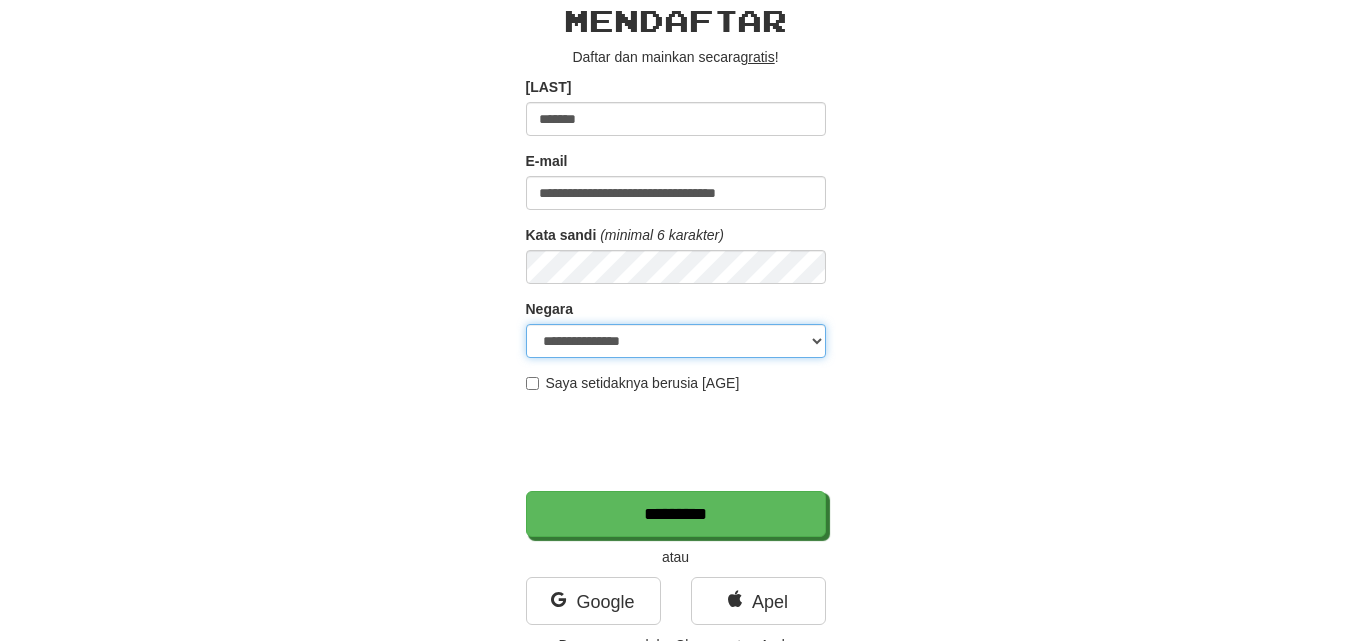 scroll, scrollTop: 100, scrollLeft: 0, axis: vertical 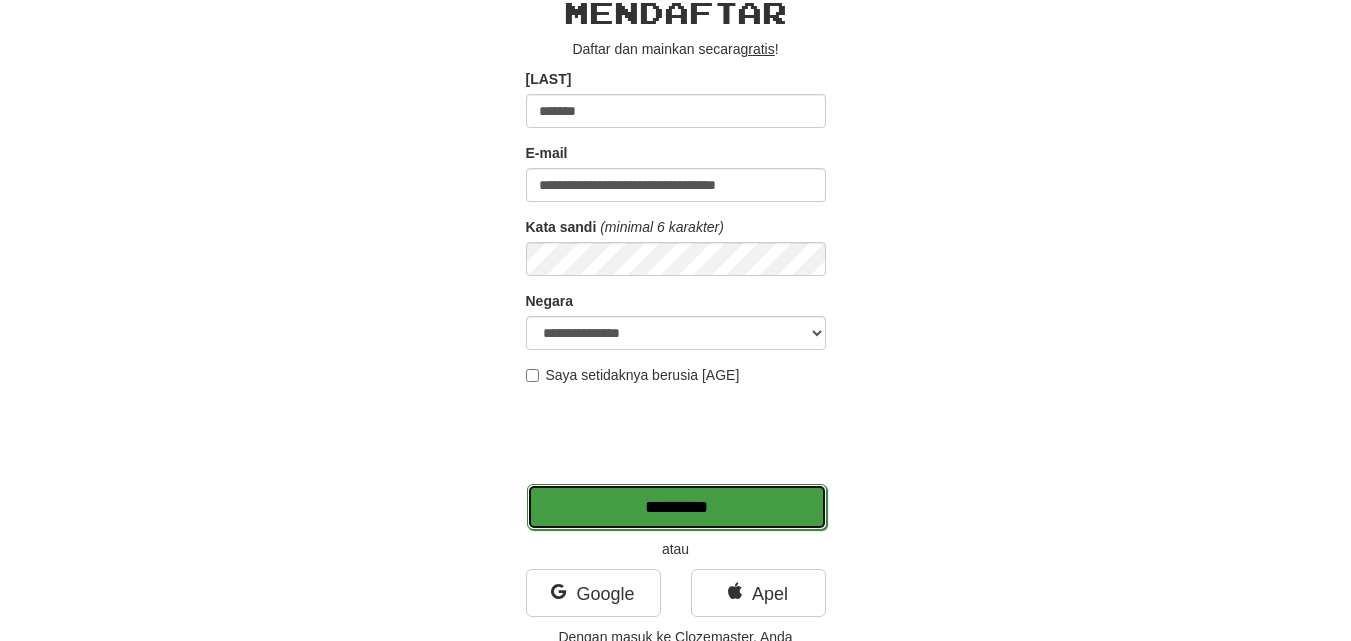 click on "*********" at bounding box center (677, 507) 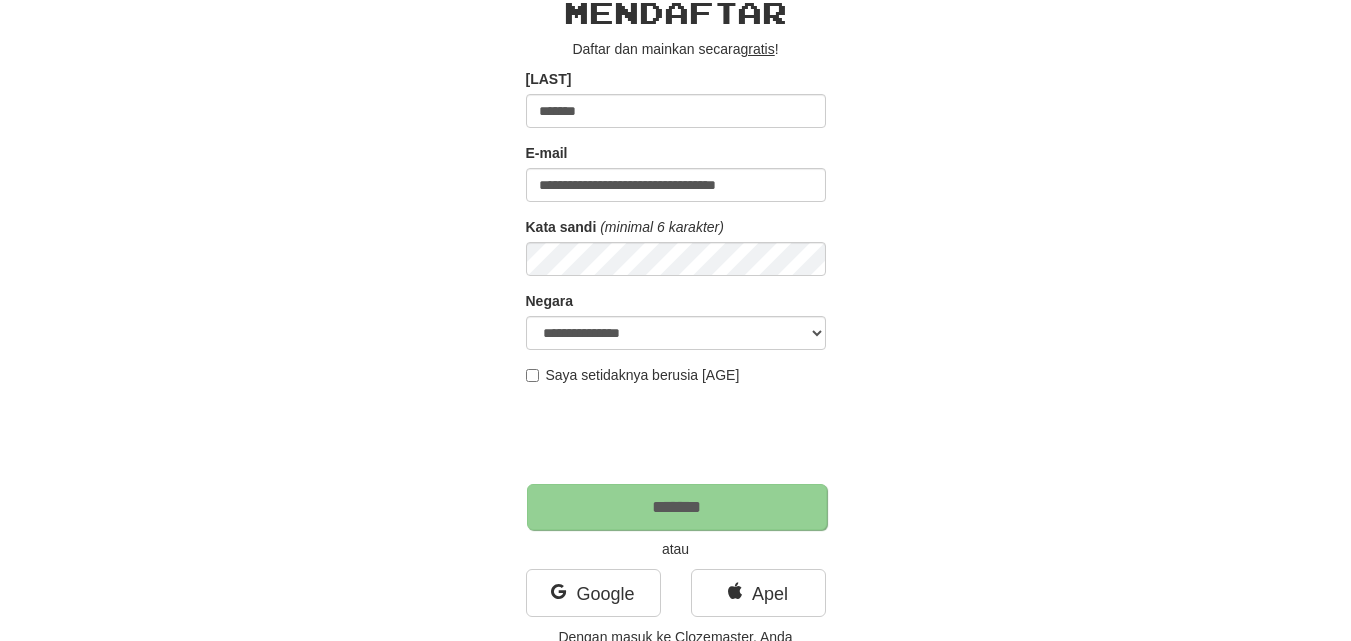 type on "*******" 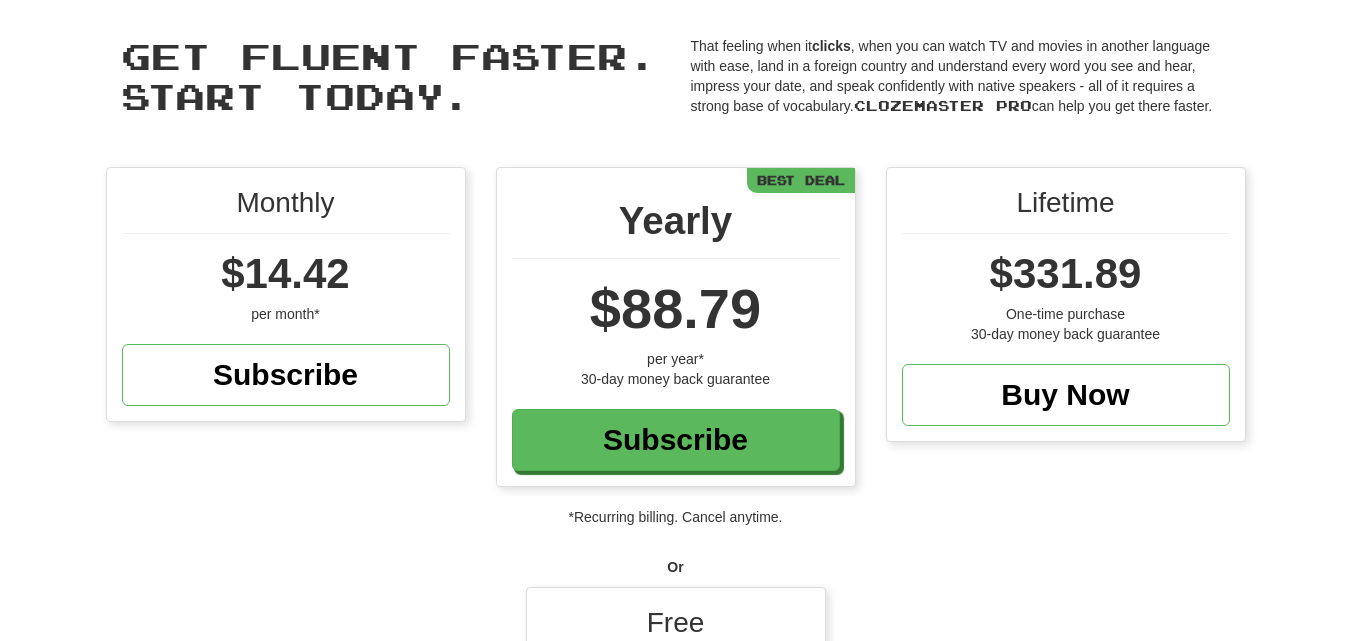 scroll, scrollTop: 240, scrollLeft: 0, axis: vertical 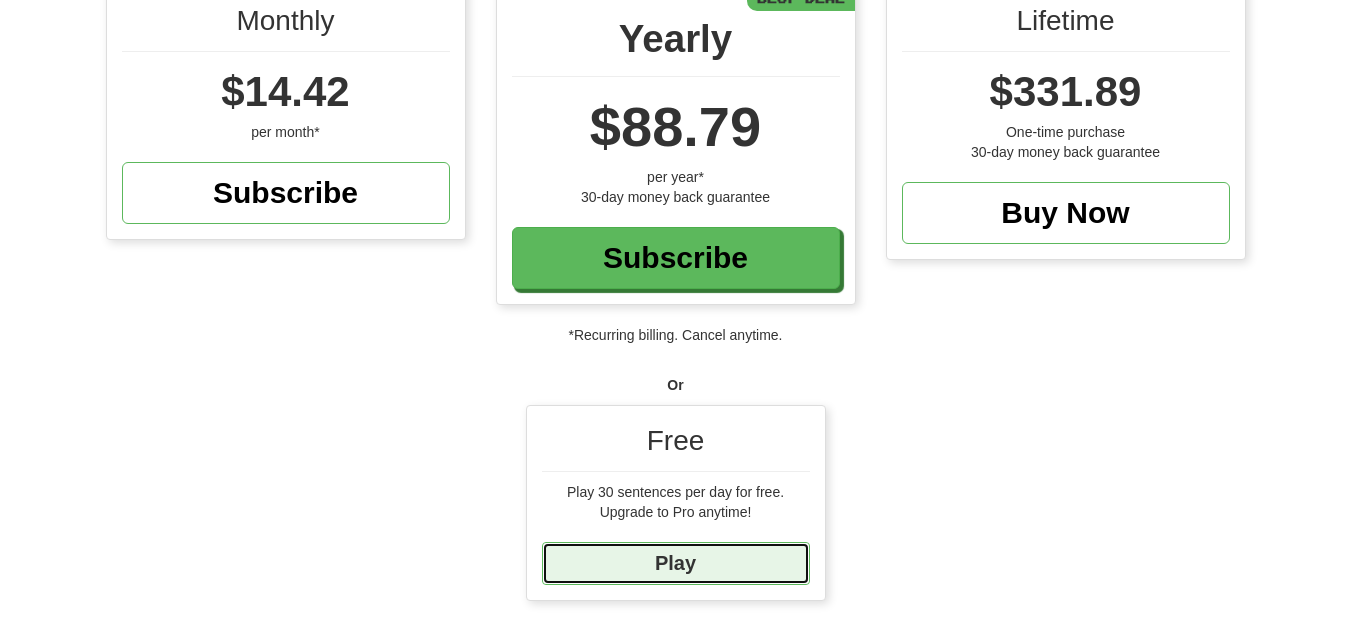 click on "Play" at bounding box center [676, 563] 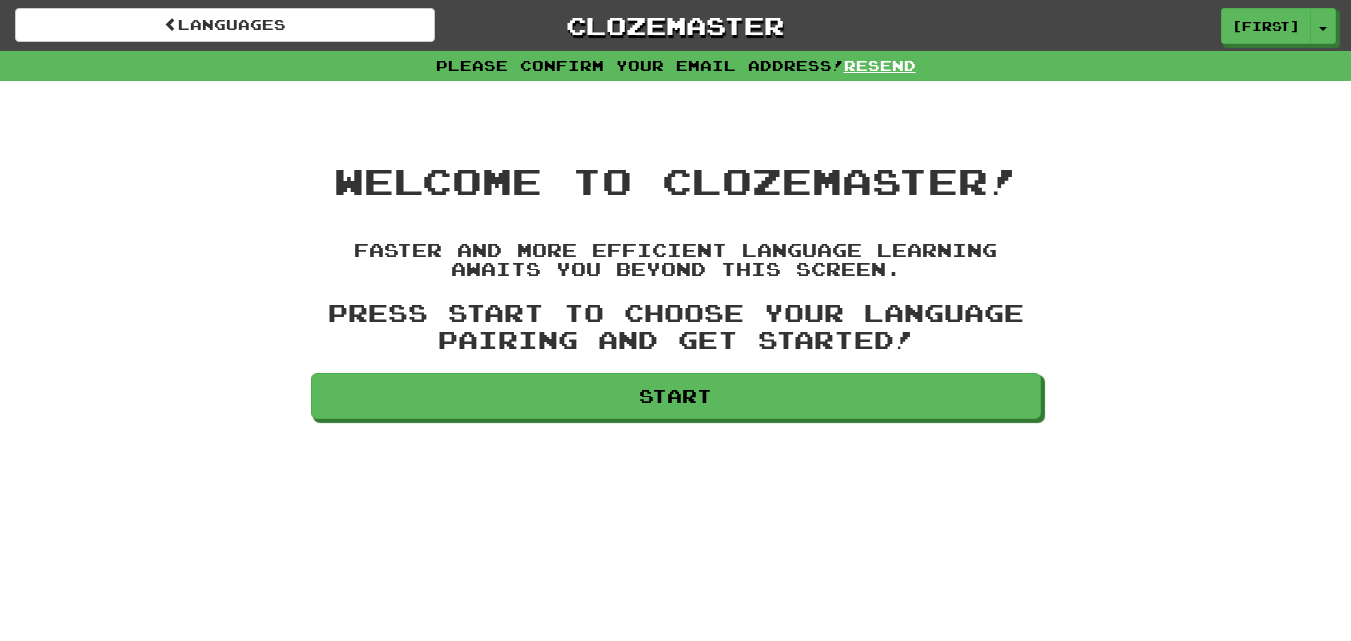 scroll, scrollTop: 0, scrollLeft: 0, axis: both 